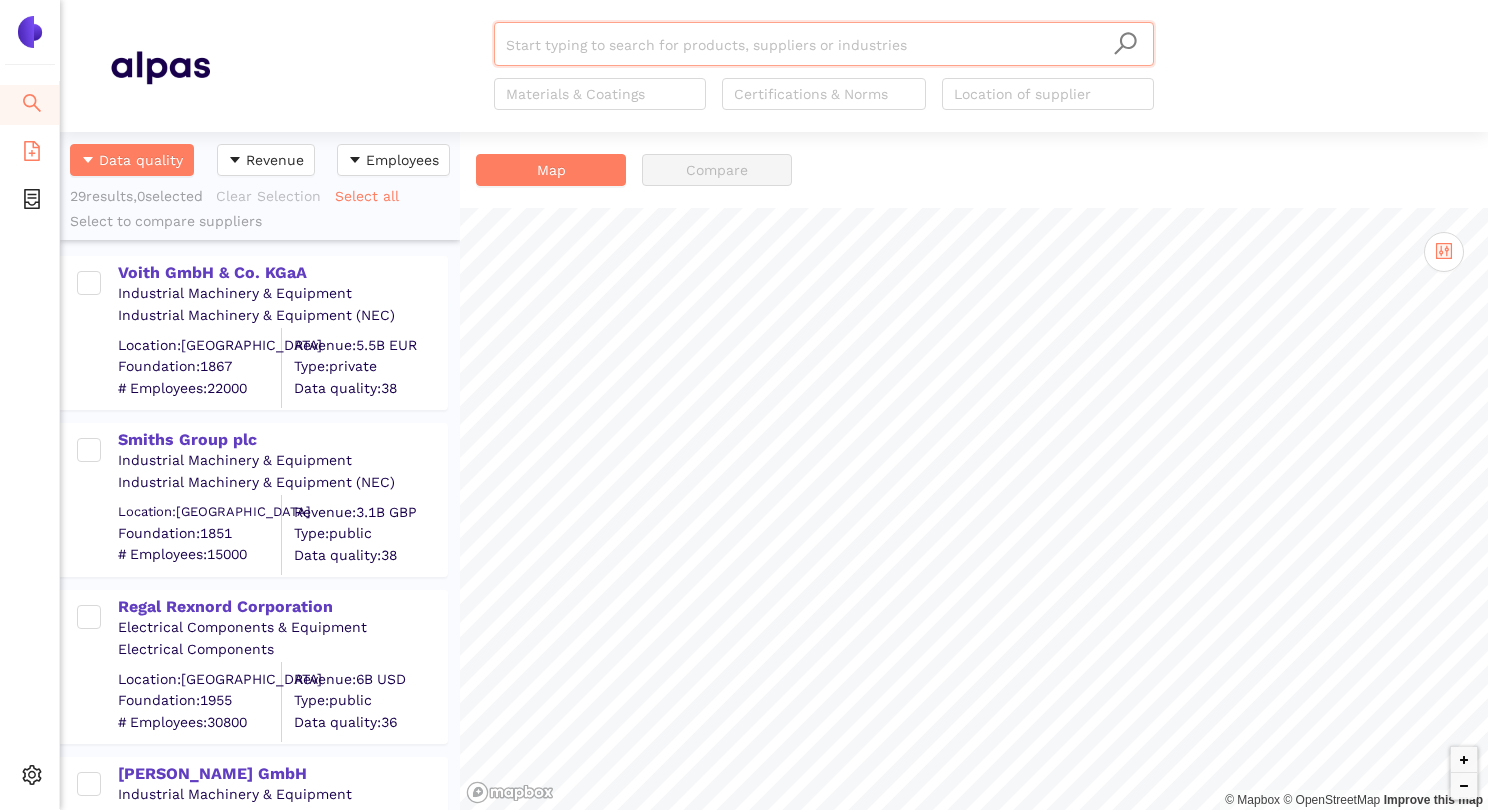 scroll, scrollTop: 0, scrollLeft: 0, axis: both 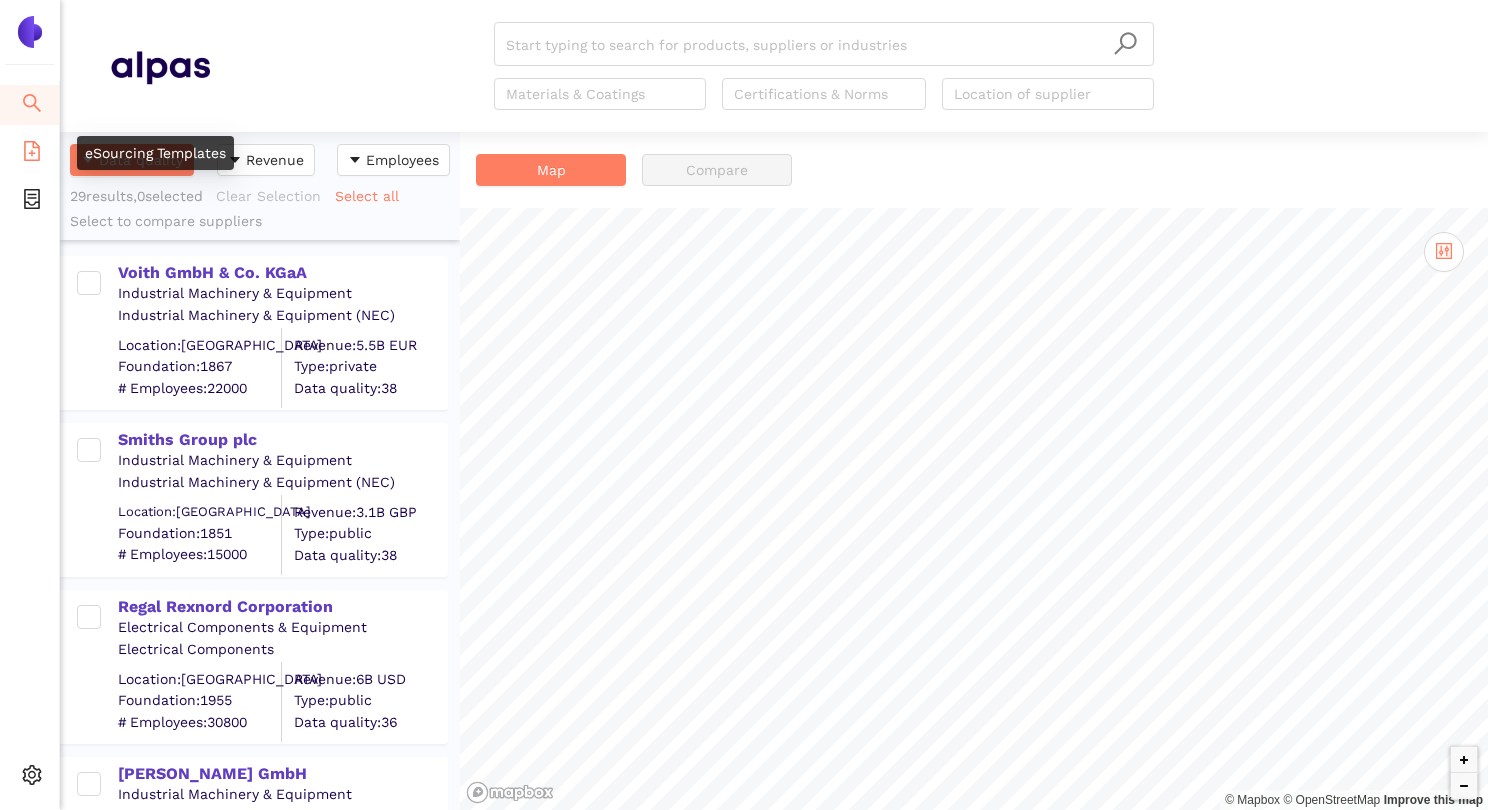 click at bounding box center (32, 154) 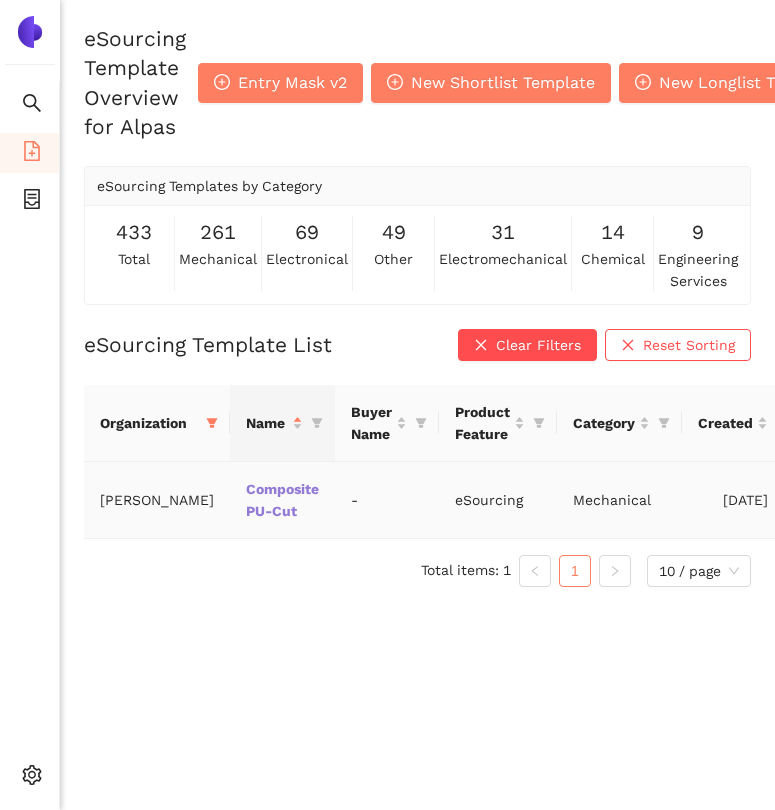 click on "Composite PU-Cut" at bounding box center (0, 0) 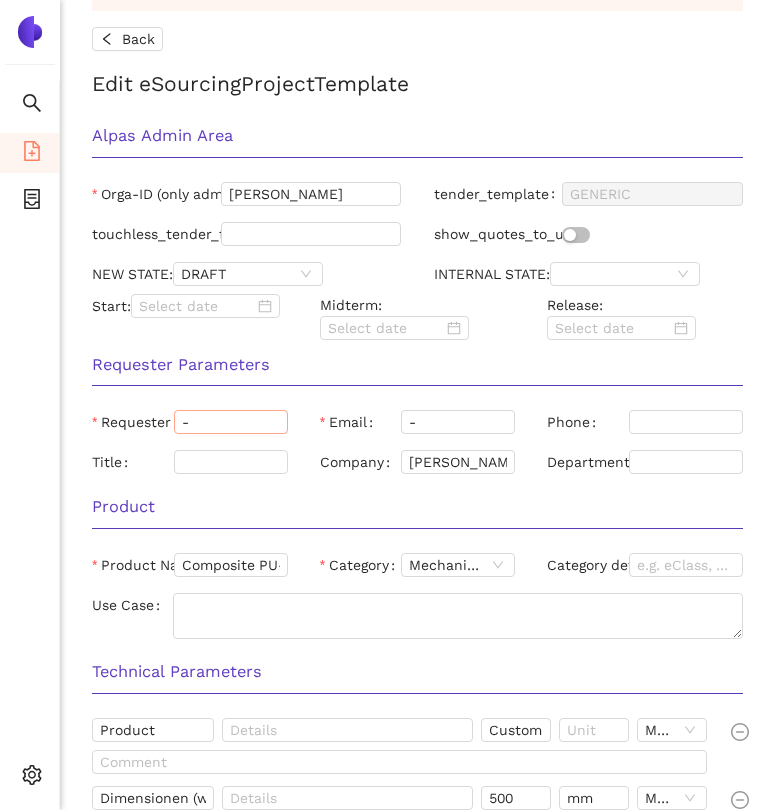 scroll, scrollTop: 263, scrollLeft: 0, axis: vertical 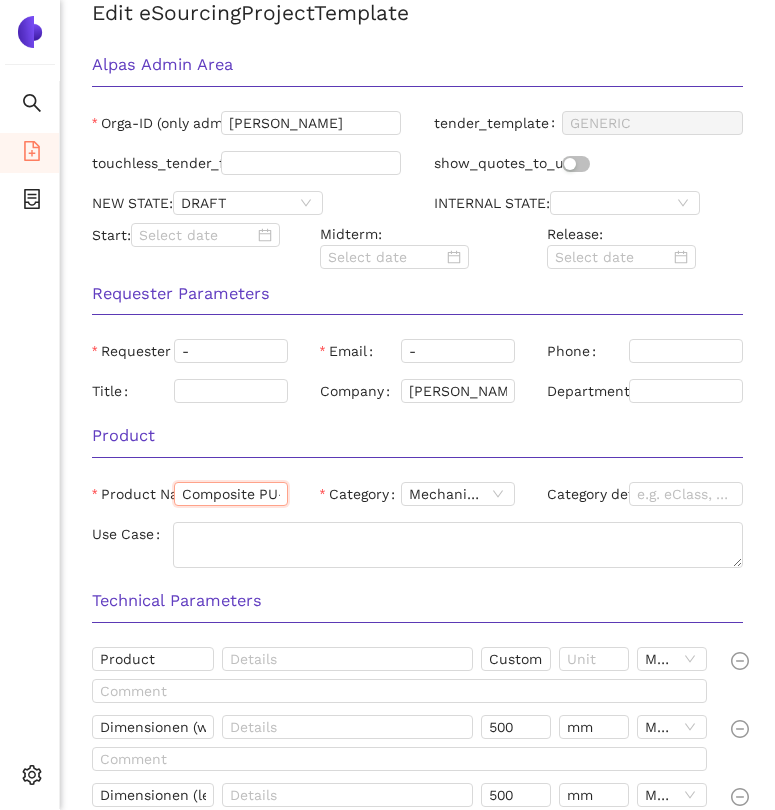 click on "Composite PU-Cut" at bounding box center [231, 494] 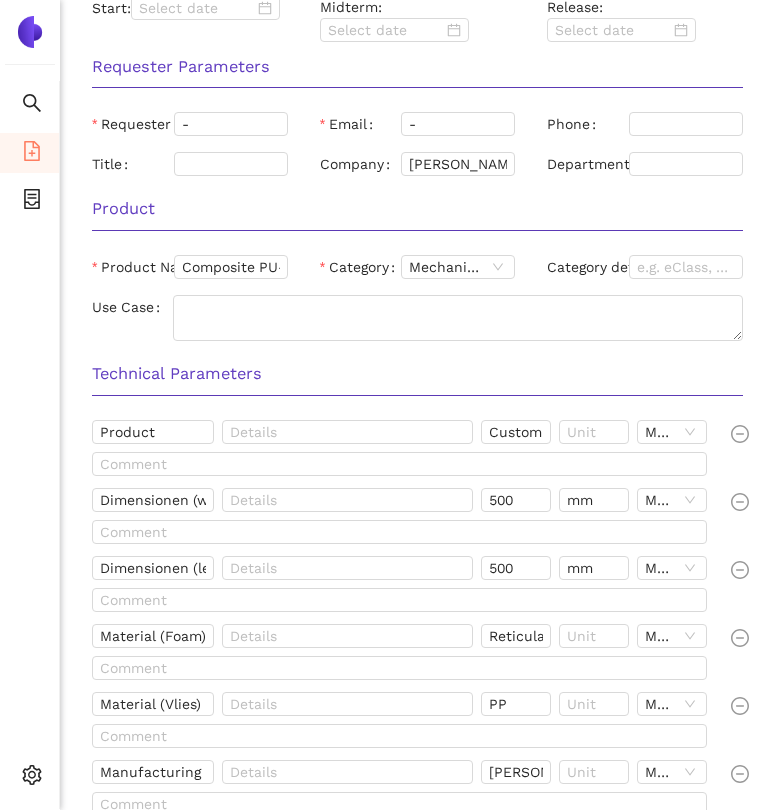 scroll, scrollTop: 663, scrollLeft: 0, axis: vertical 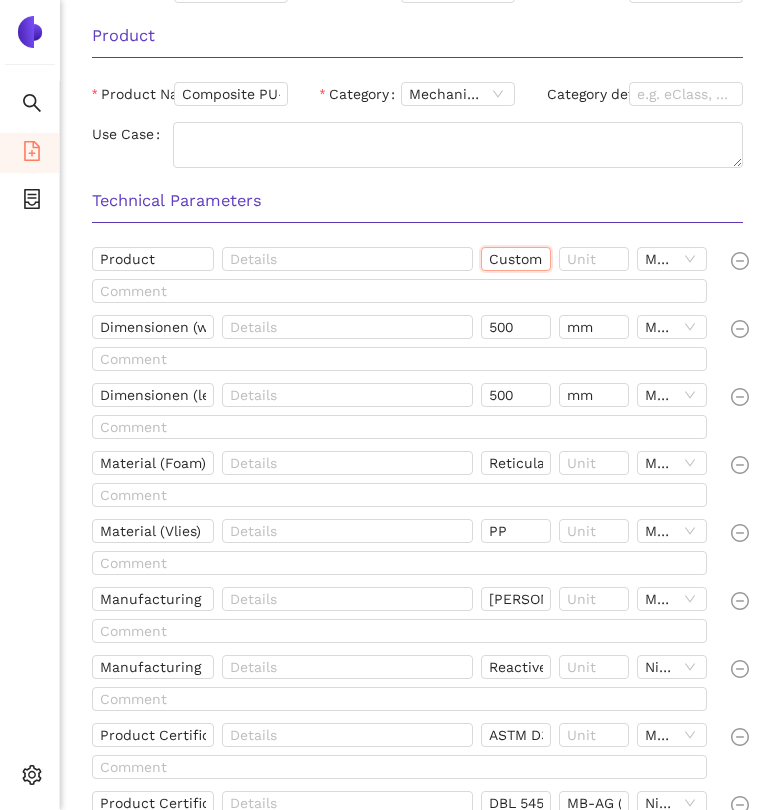 click on "Customized Composite PU cut-form parts" at bounding box center (516, 259) 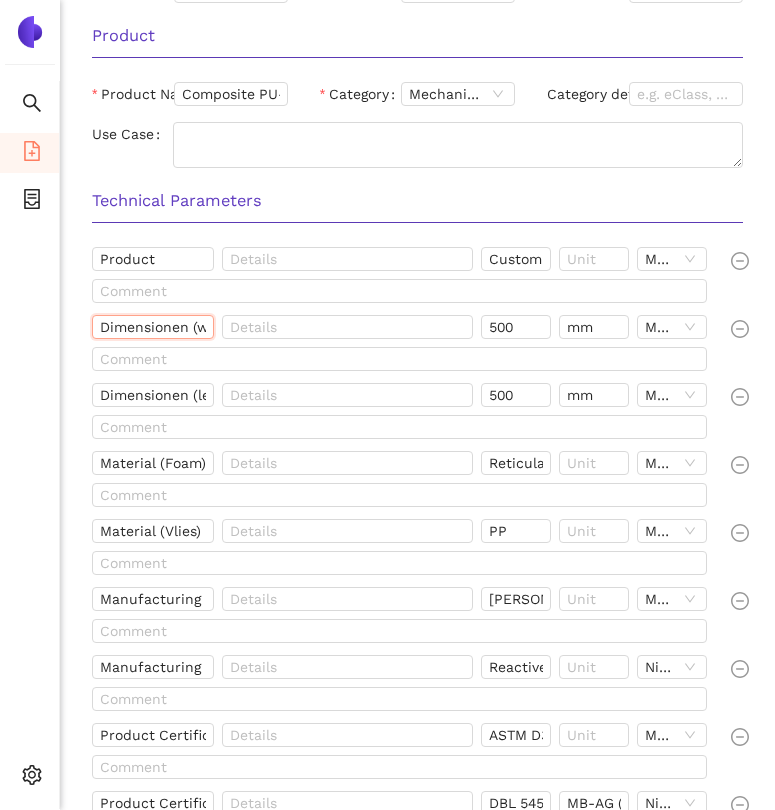 click on "Dimensionen (width)" at bounding box center [153, 327] 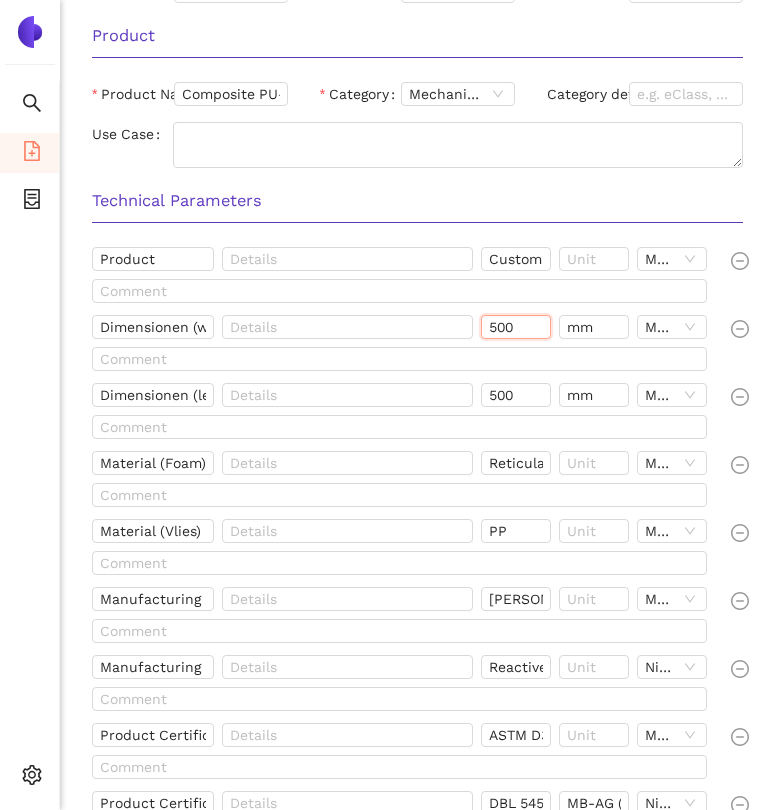 click on "500" at bounding box center (516, 327) 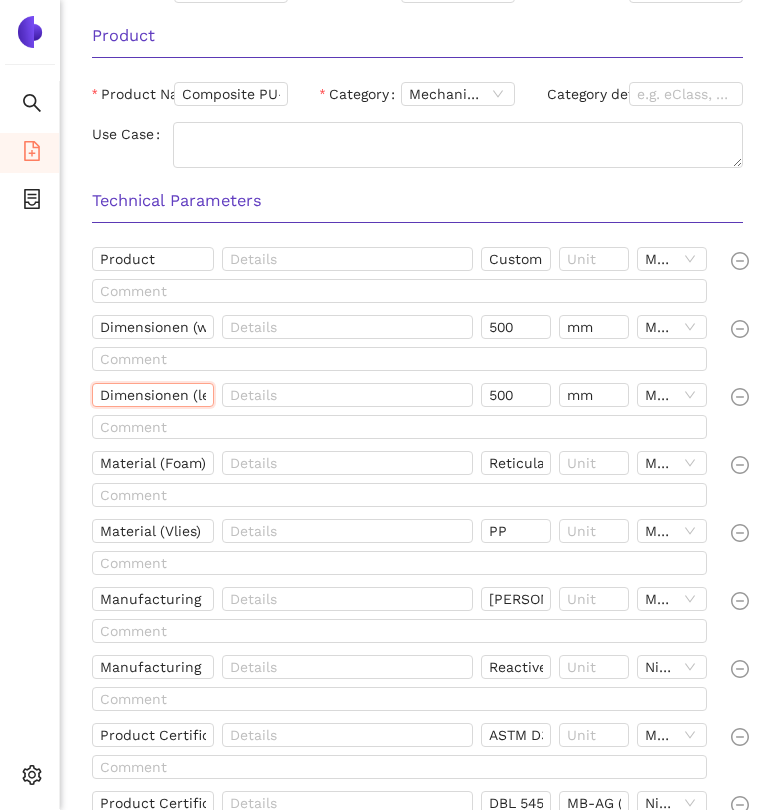 click on "Dimensionen (length)" at bounding box center [153, 395] 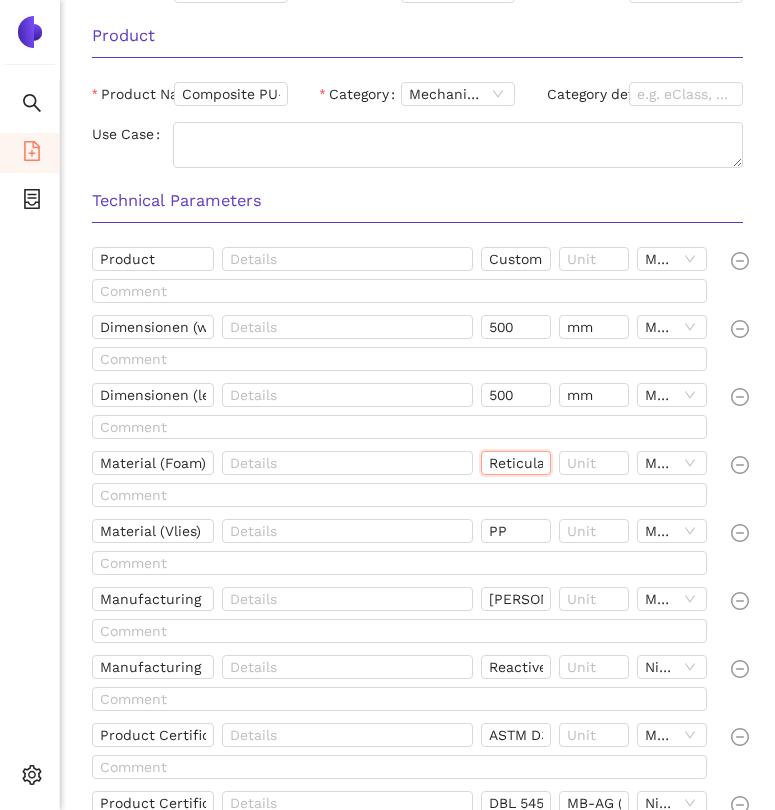 click on "Reticulated PU foam" at bounding box center [516, 463] 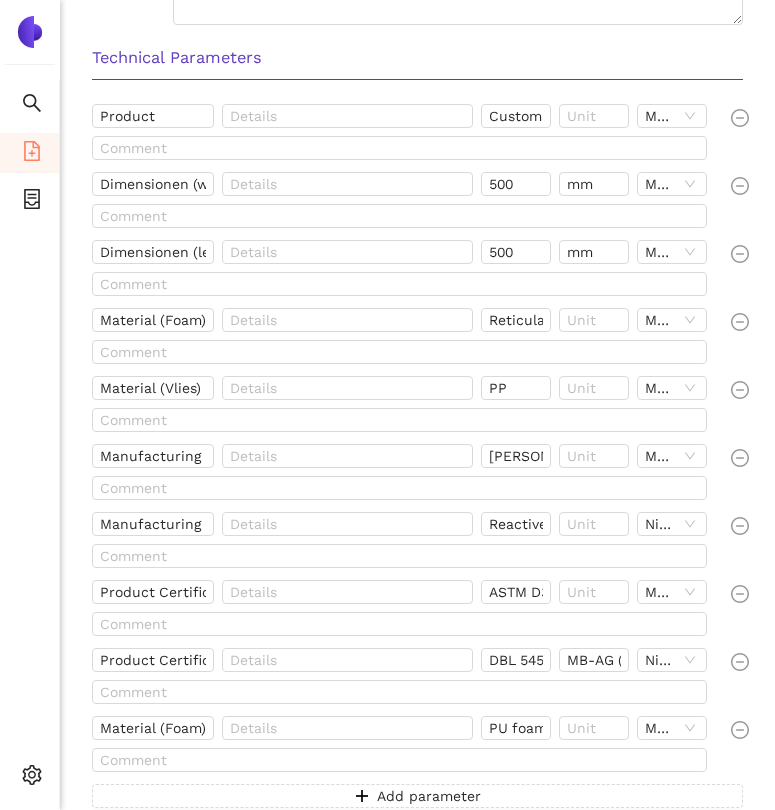 scroll, scrollTop: 941, scrollLeft: 0, axis: vertical 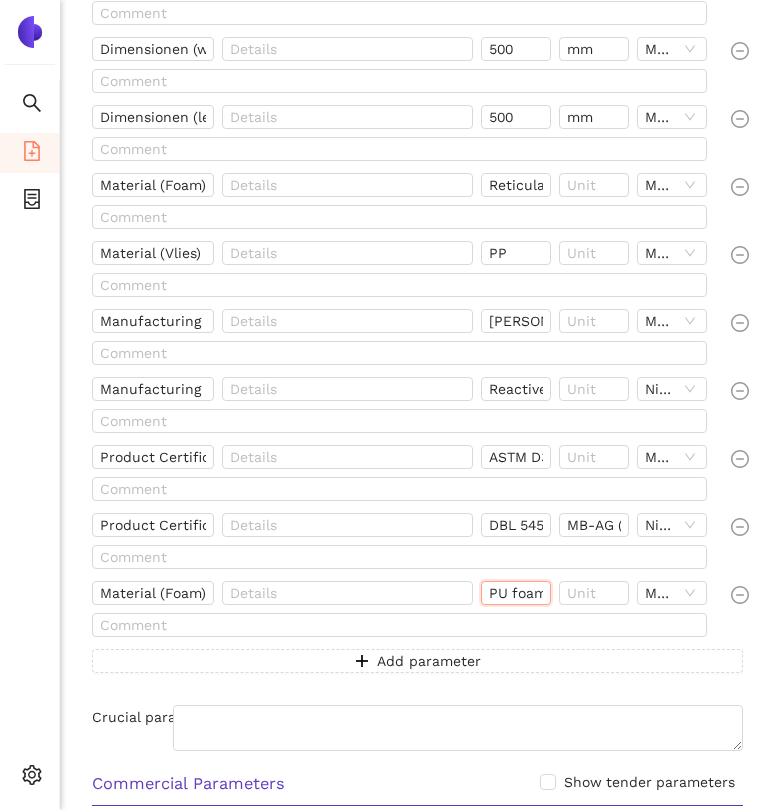 click on "PU foam" at bounding box center [516, 593] 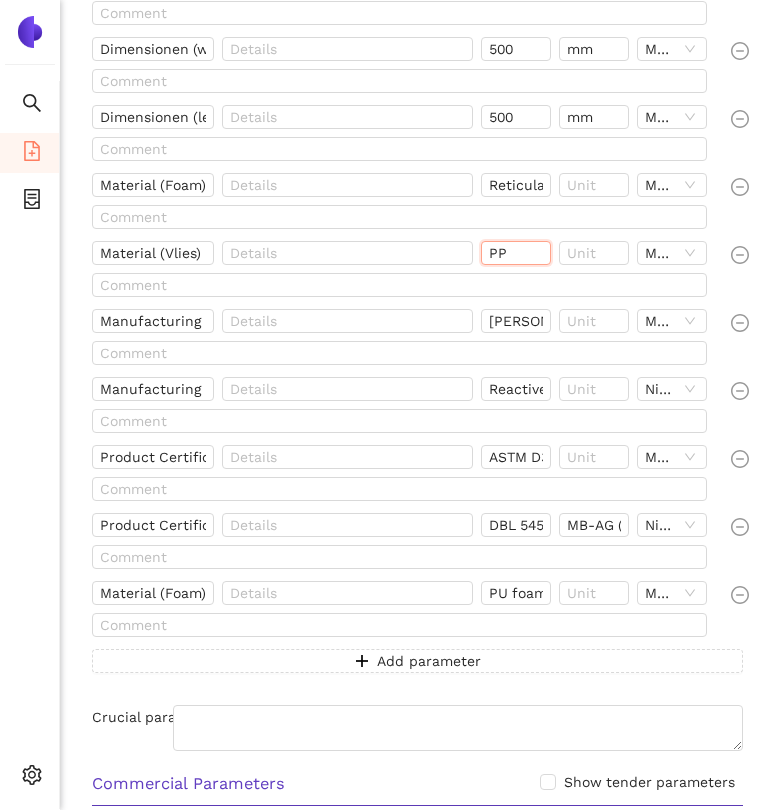 click on "PP" at bounding box center [516, 253] 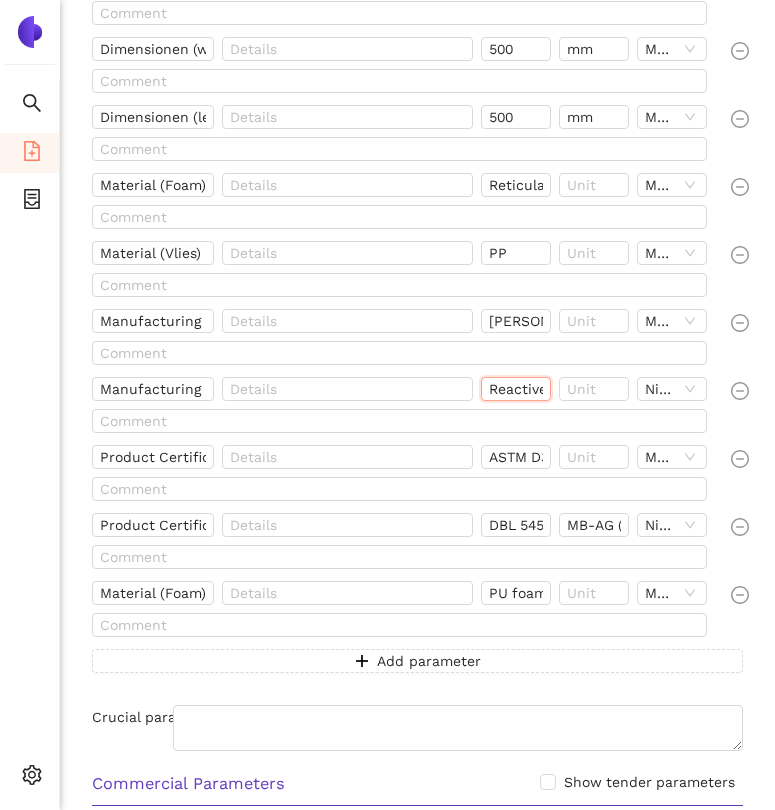 click on "Reactive foaming" at bounding box center [516, 389] 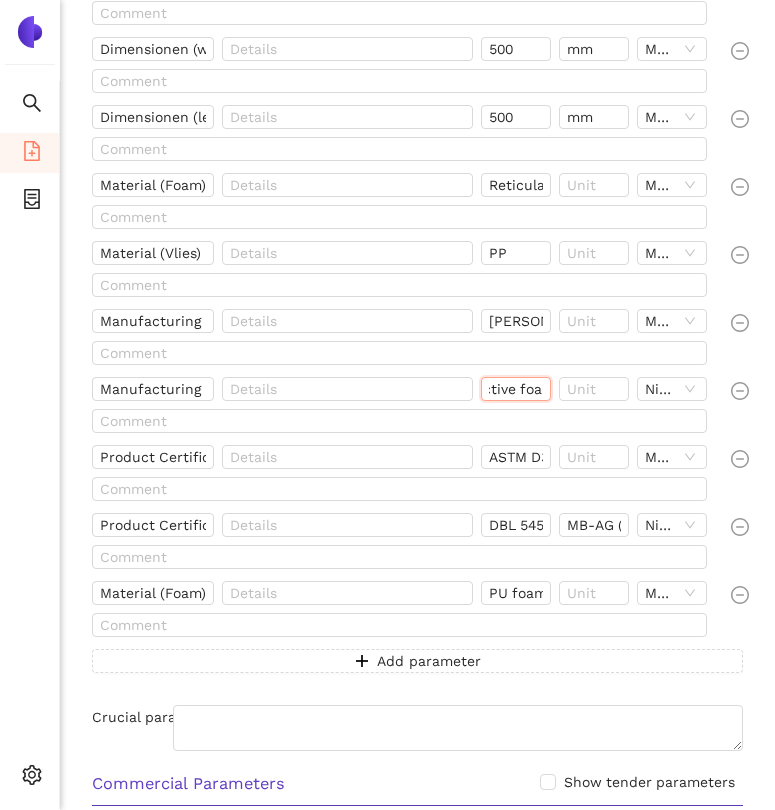 scroll, scrollTop: 0, scrollLeft: 0, axis: both 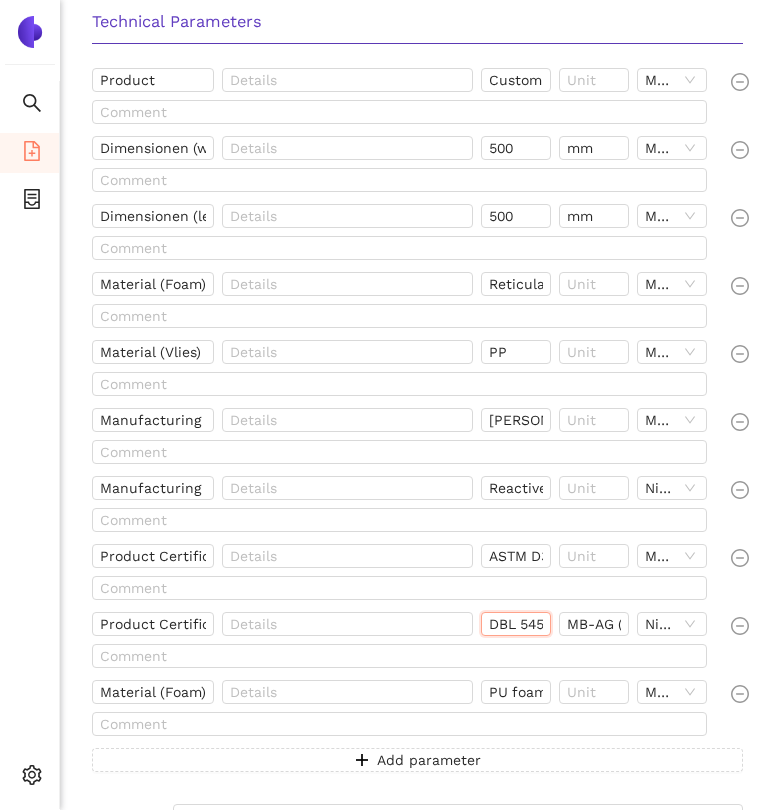 click on "DBL 5450.10 / 5454.70 / 5869.30 / 8585" at bounding box center (516, 624) 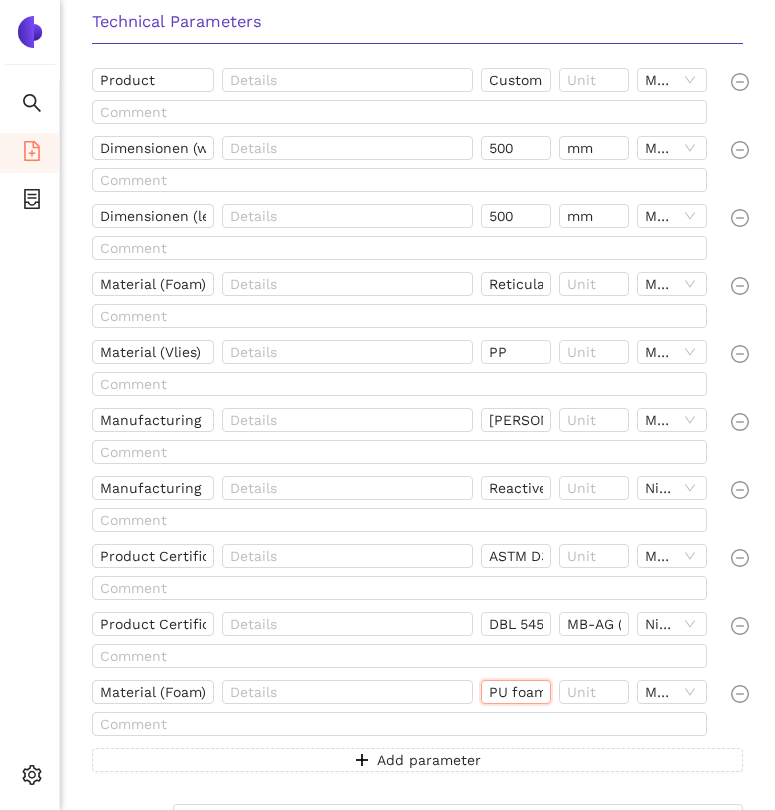 click on "PU foam" at bounding box center (516, 692) 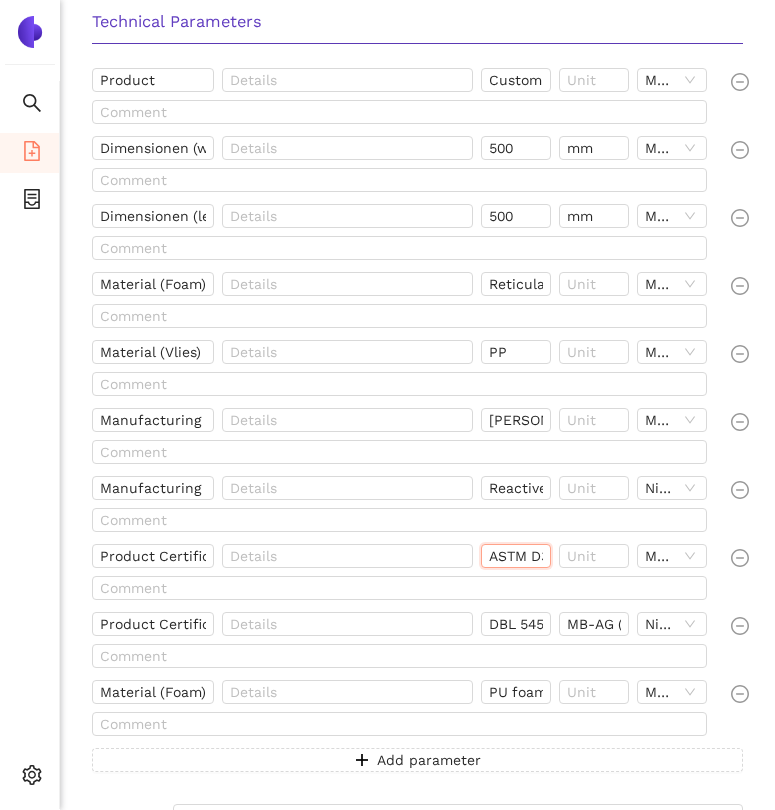 click on "ASTM D3574 FLEXIBLE FOAM" at bounding box center (516, 556) 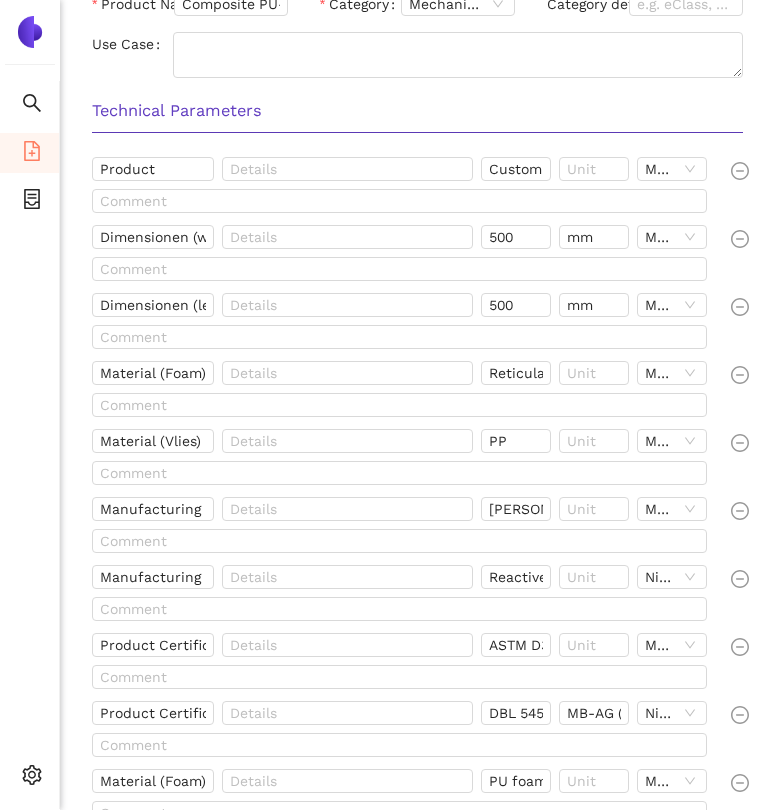 scroll, scrollTop: 755, scrollLeft: 0, axis: vertical 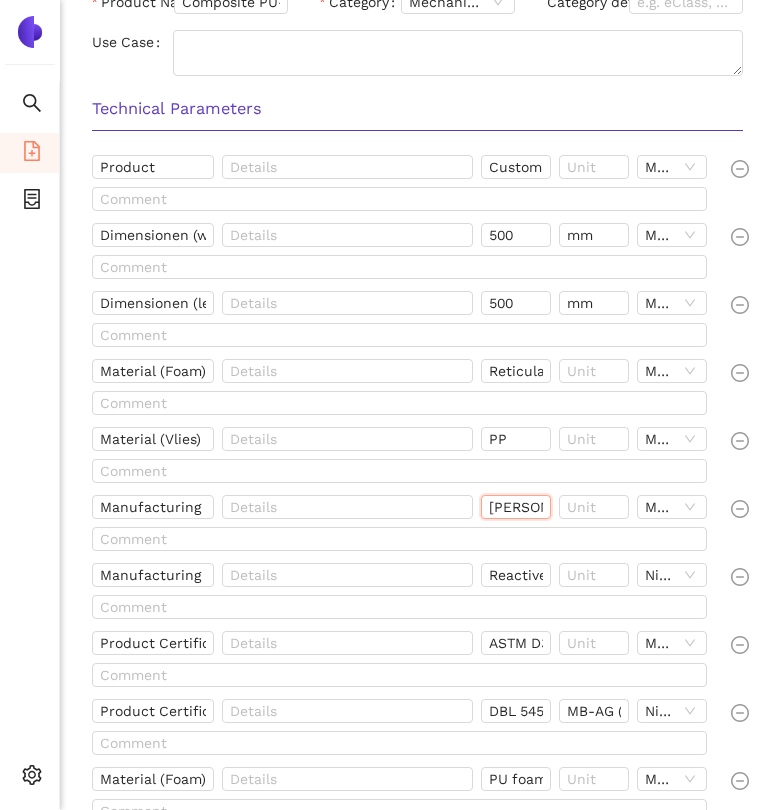 click on "[PERSON_NAME]-Kaschierung" at bounding box center [516, 507] 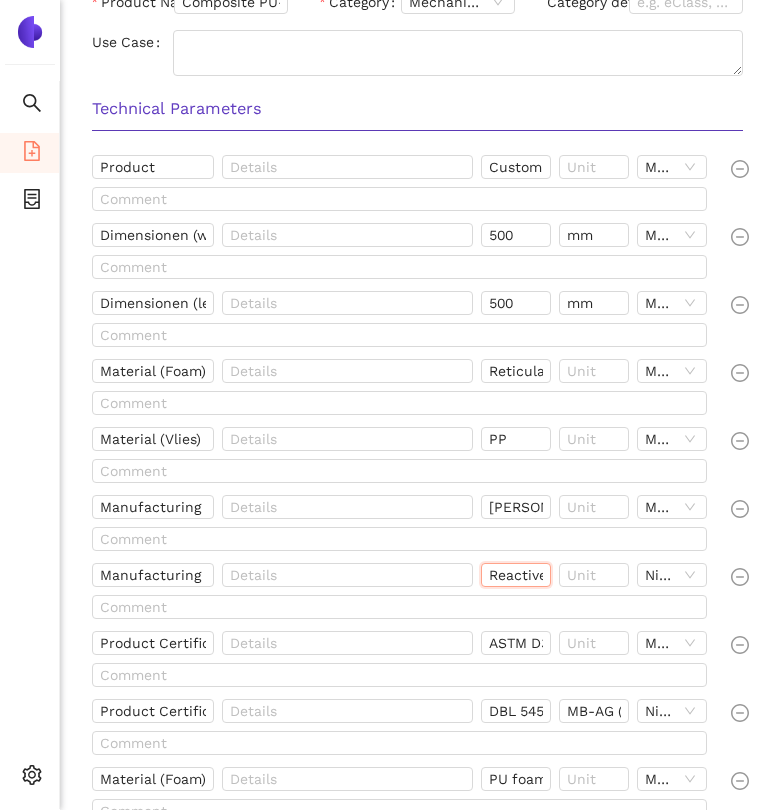 click on "Reactive foaming" at bounding box center [516, 575] 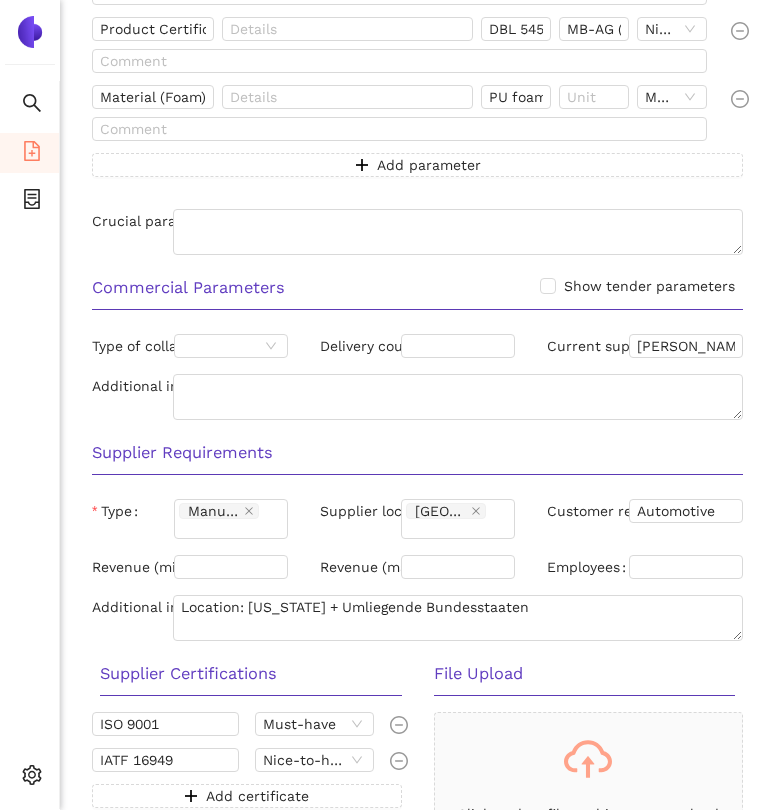 scroll, scrollTop: 1449, scrollLeft: 0, axis: vertical 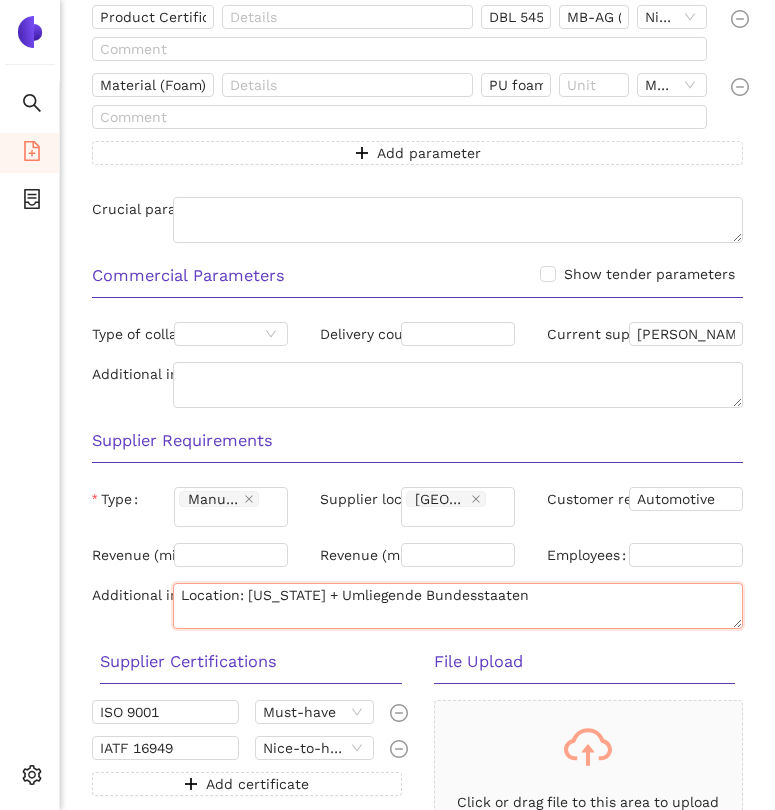 click on "Location: [US_STATE] + Umliegende Bundesstaaten" at bounding box center [458, 606] 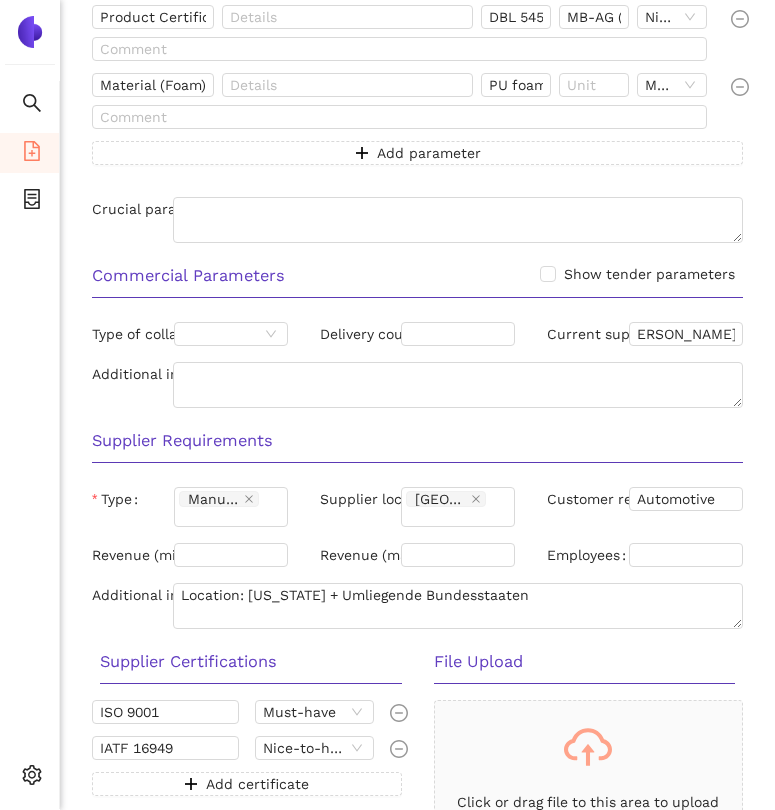 scroll, scrollTop: 0, scrollLeft: 0, axis: both 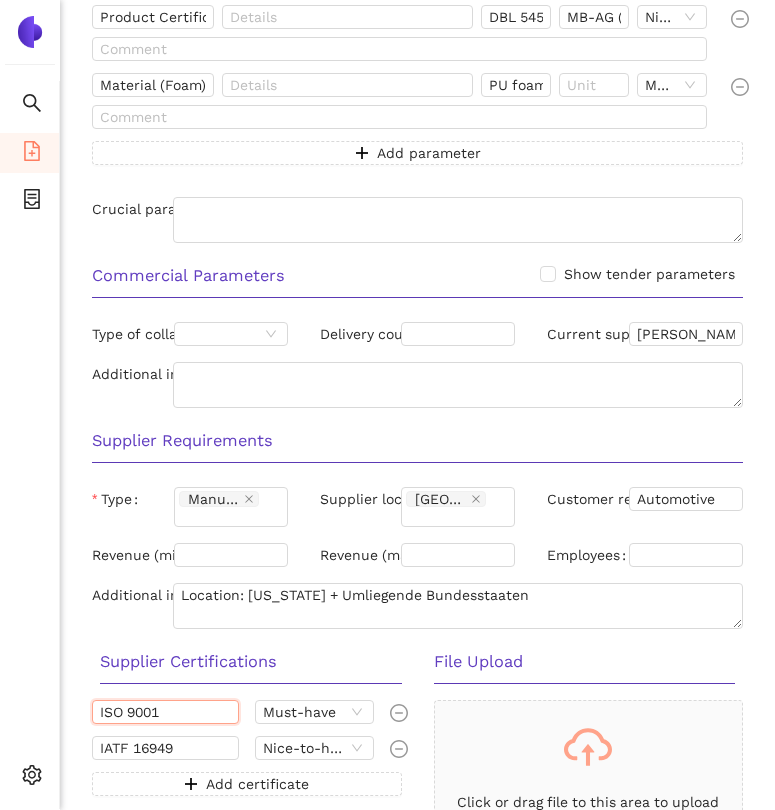 click on "ISO 9001" at bounding box center (165, 712) 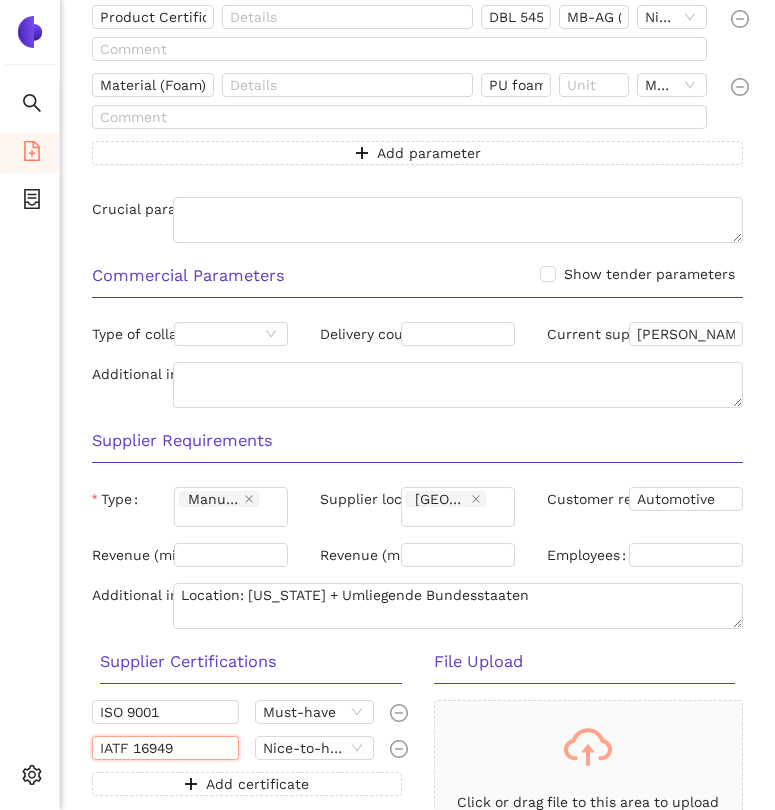 click on "IATF 16949" at bounding box center [165, 748] 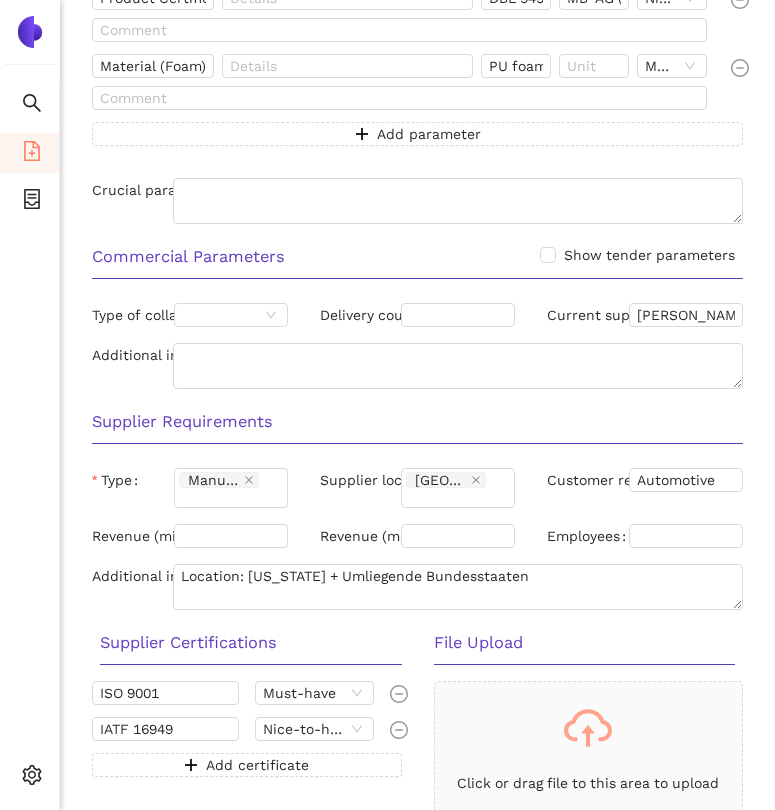 scroll, scrollTop: 1549, scrollLeft: 0, axis: vertical 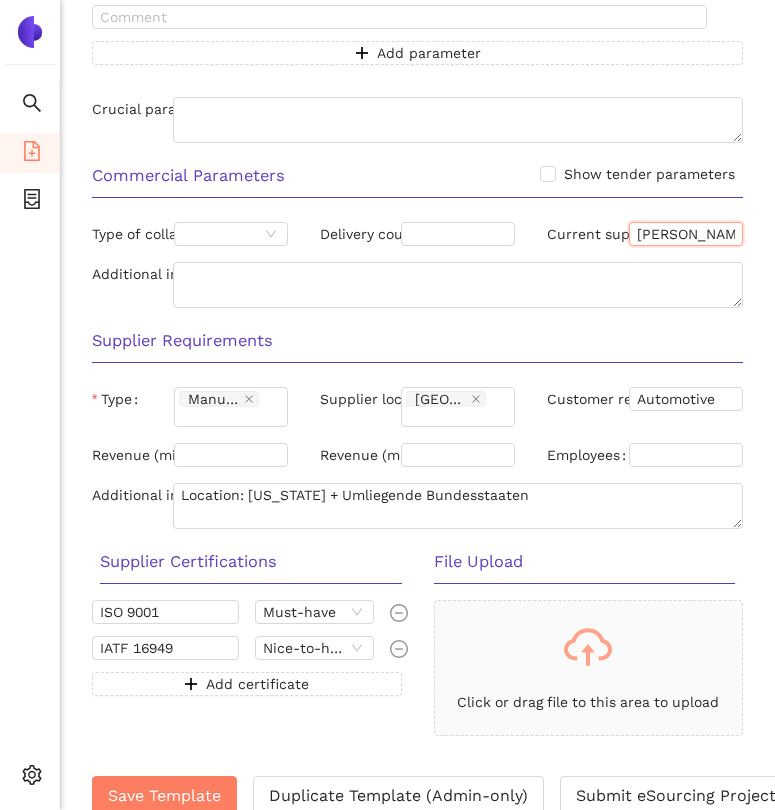 drag, startPoint x: 722, startPoint y: 214, endPoint x: 599, endPoint y: 214, distance: 123 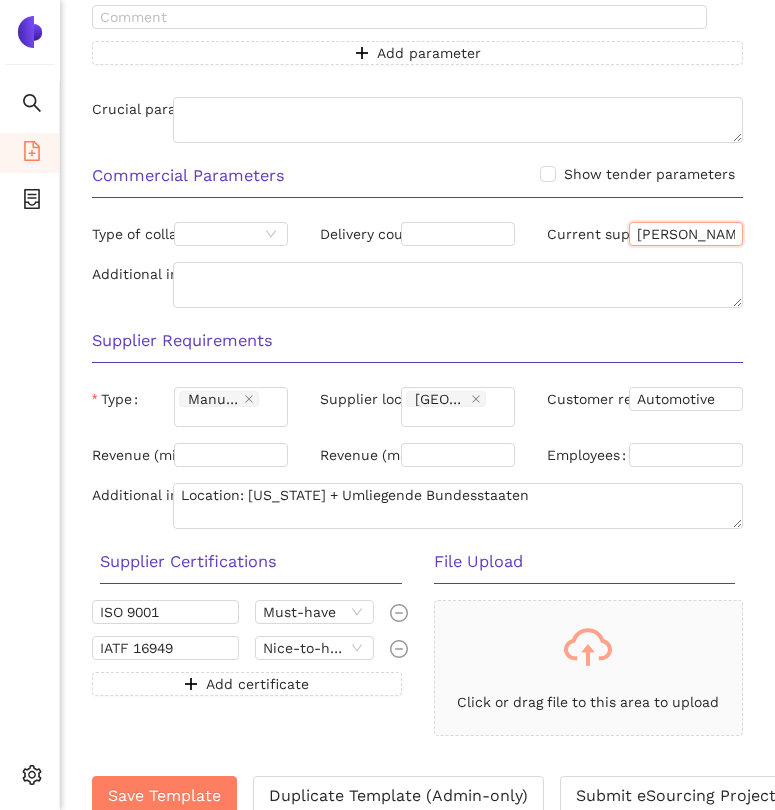 click on "Current supplier(s) [PERSON_NAME] Foam, Woodbridge, FXI (Schaumhersteller)" at bounding box center [645, 234] 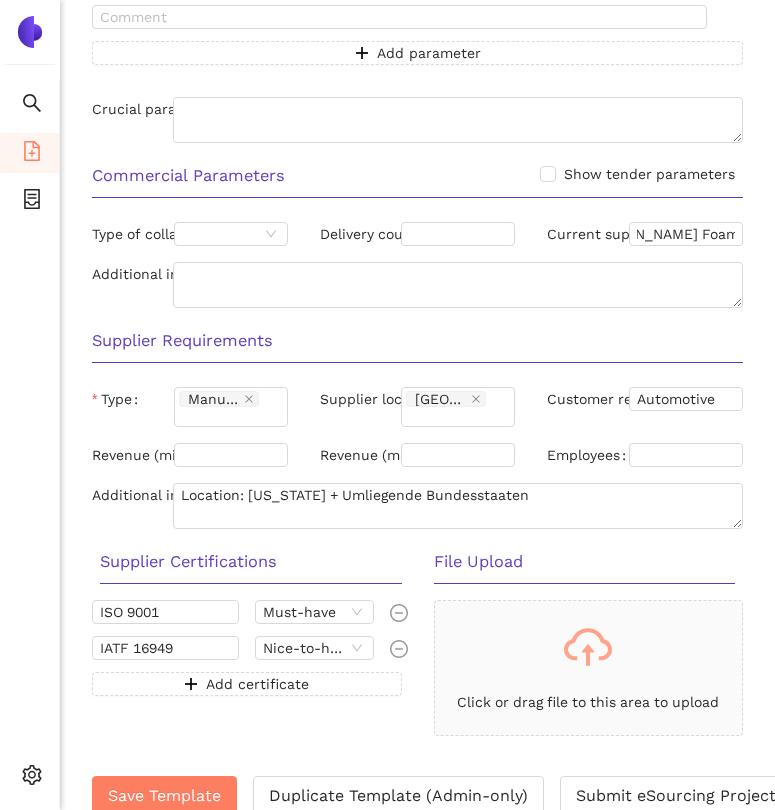 scroll, scrollTop: 0, scrollLeft: 60, axis: horizontal 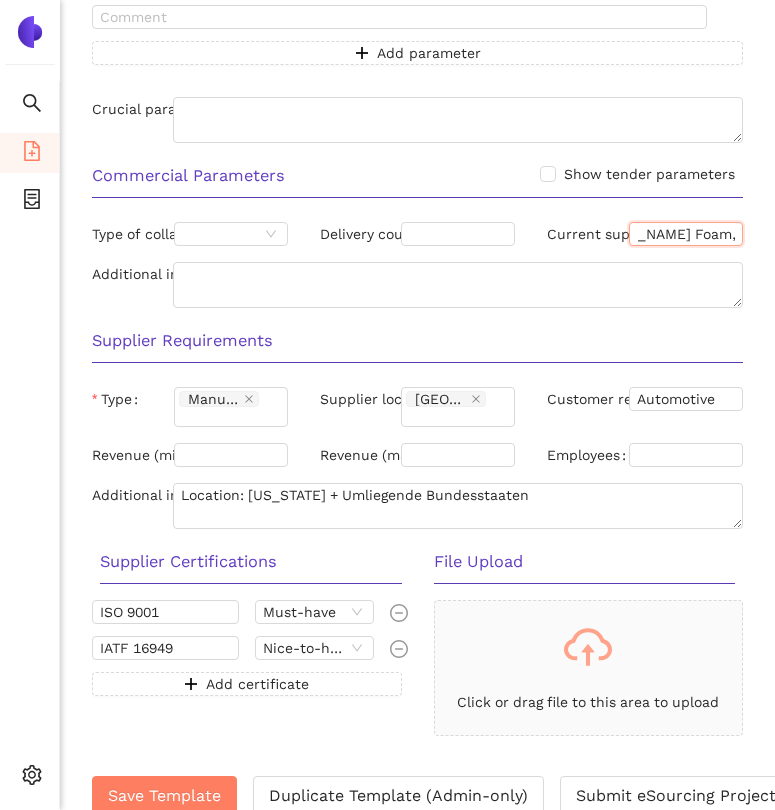 click on "[PERSON_NAME] Foam, Woodbridge, FXI (Schaumhersteller)" at bounding box center [686, 234] 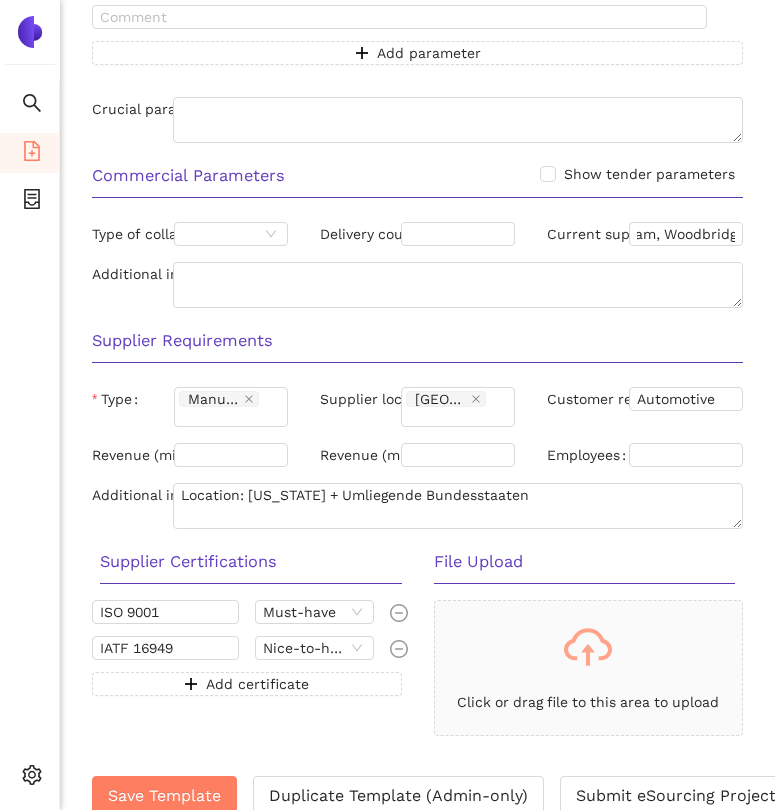 scroll, scrollTop: 0, scrollLeft: 139, axis: horizontal 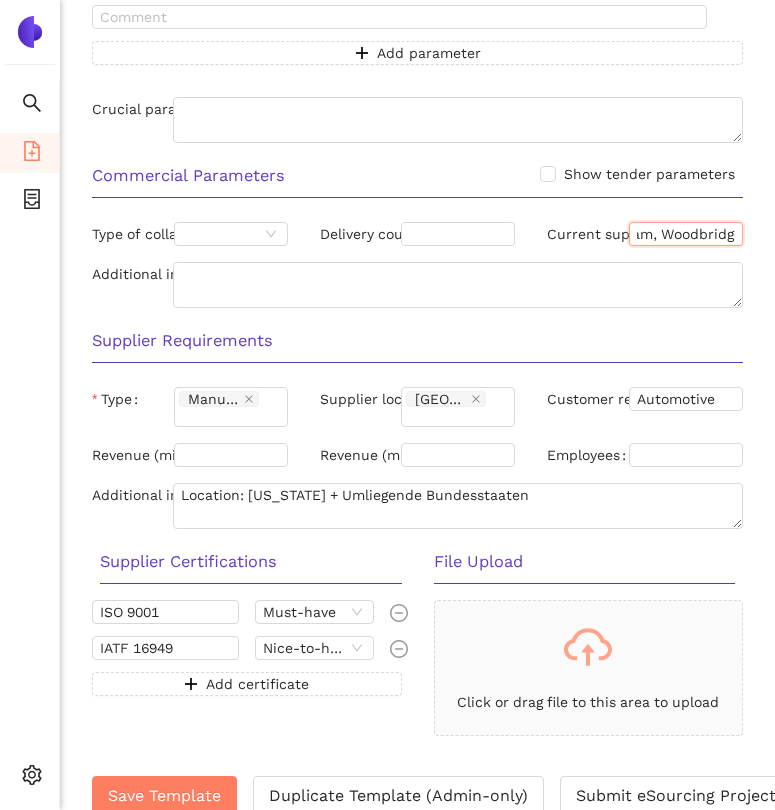 click on "[PERSON_NAME] Foam, Woodbridge, FXI (Schaumhersteller)" at bounding box center (686, 234) 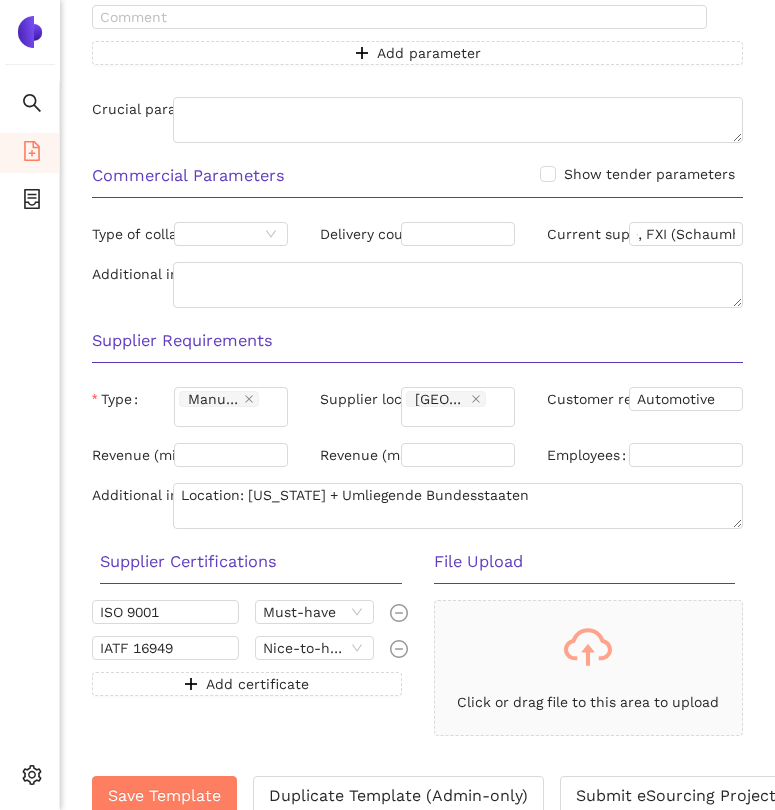 scroll, scrollTop: 0, scrollLeft: 0, axis: both 